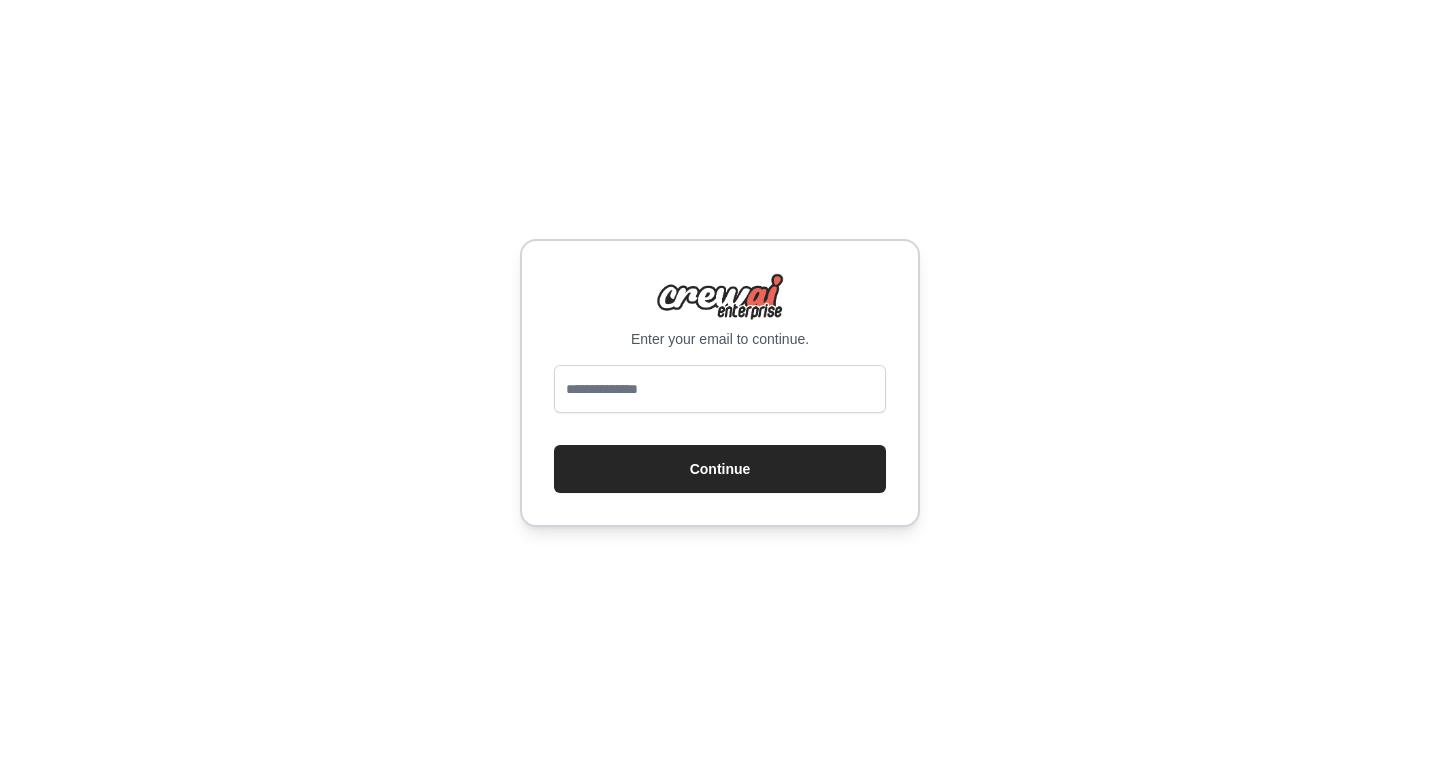 scroll, scrollTop: 0, scrollLeft: 0, axis: both 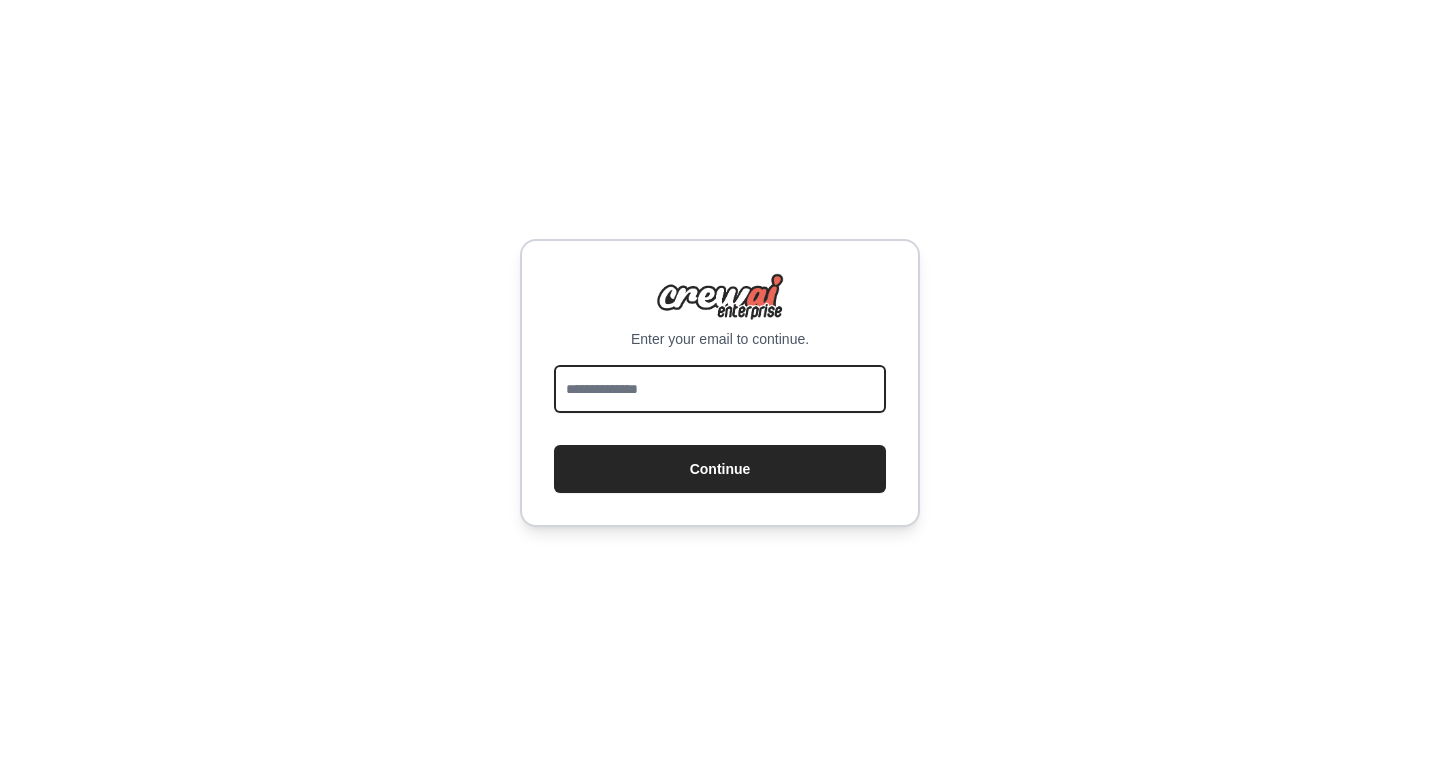 drag, startPoint x: 0, startPoint y: 0, endPoint x: 693, endPoint y: 381, distance: 790.8287 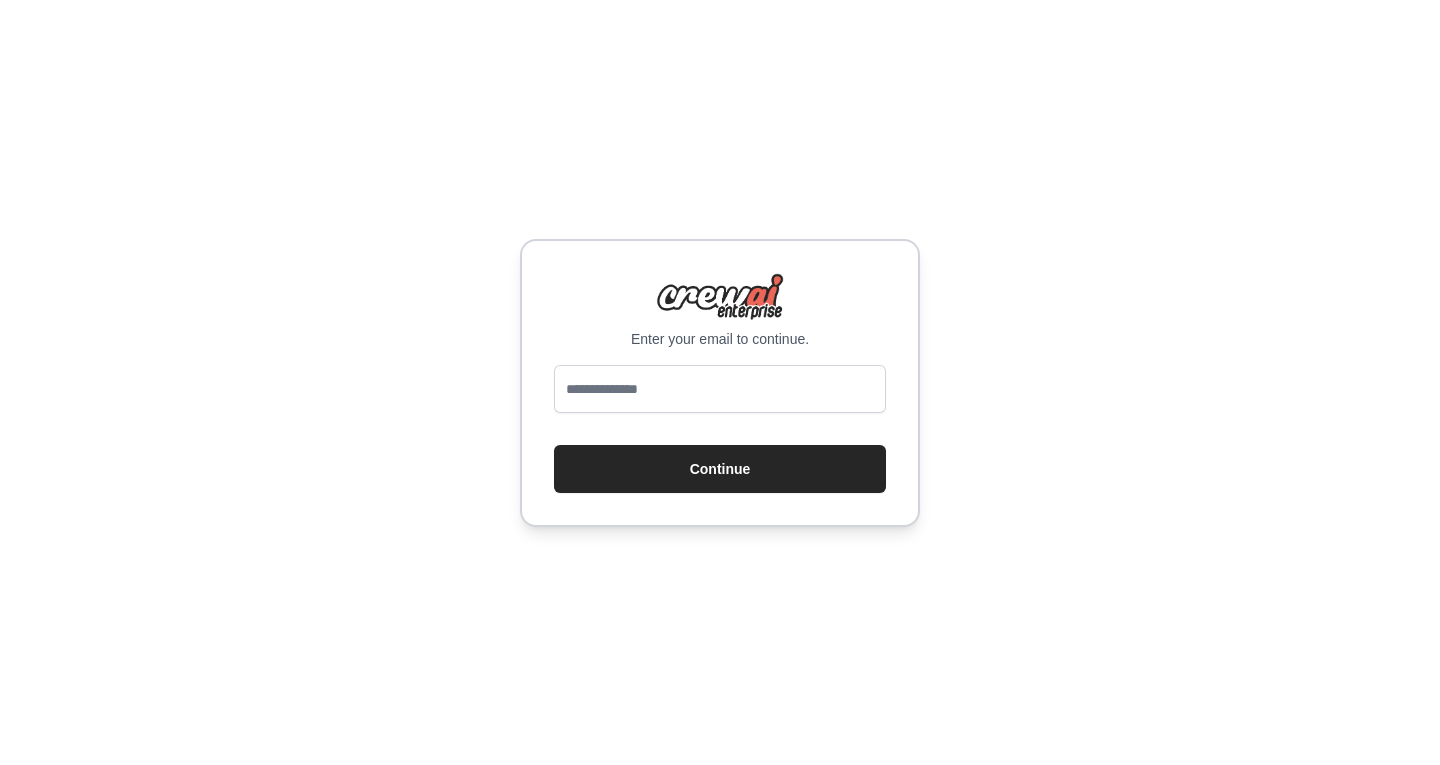 scroll, scrollTop: 0, scrollLeft: 0, axis: both 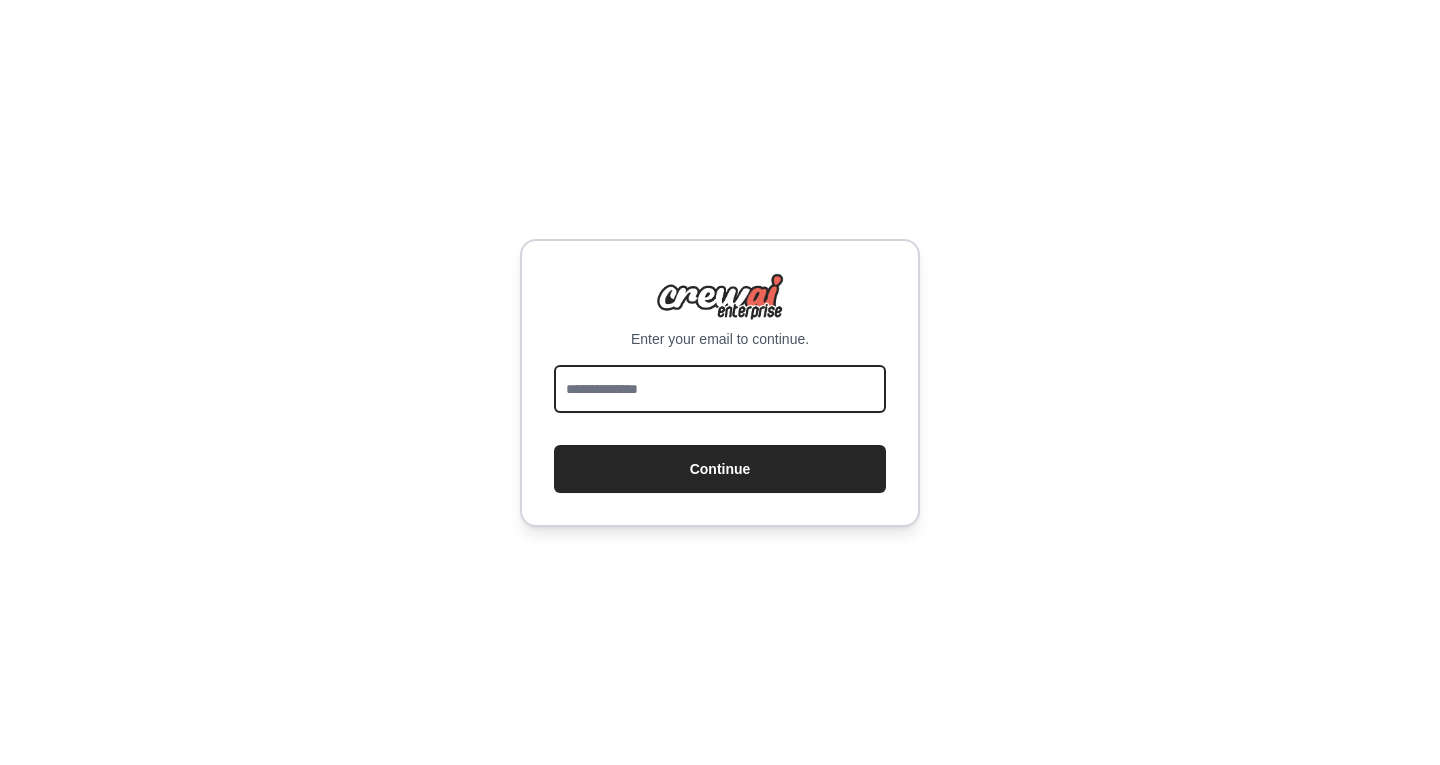 click at bounding box center (720, 389) 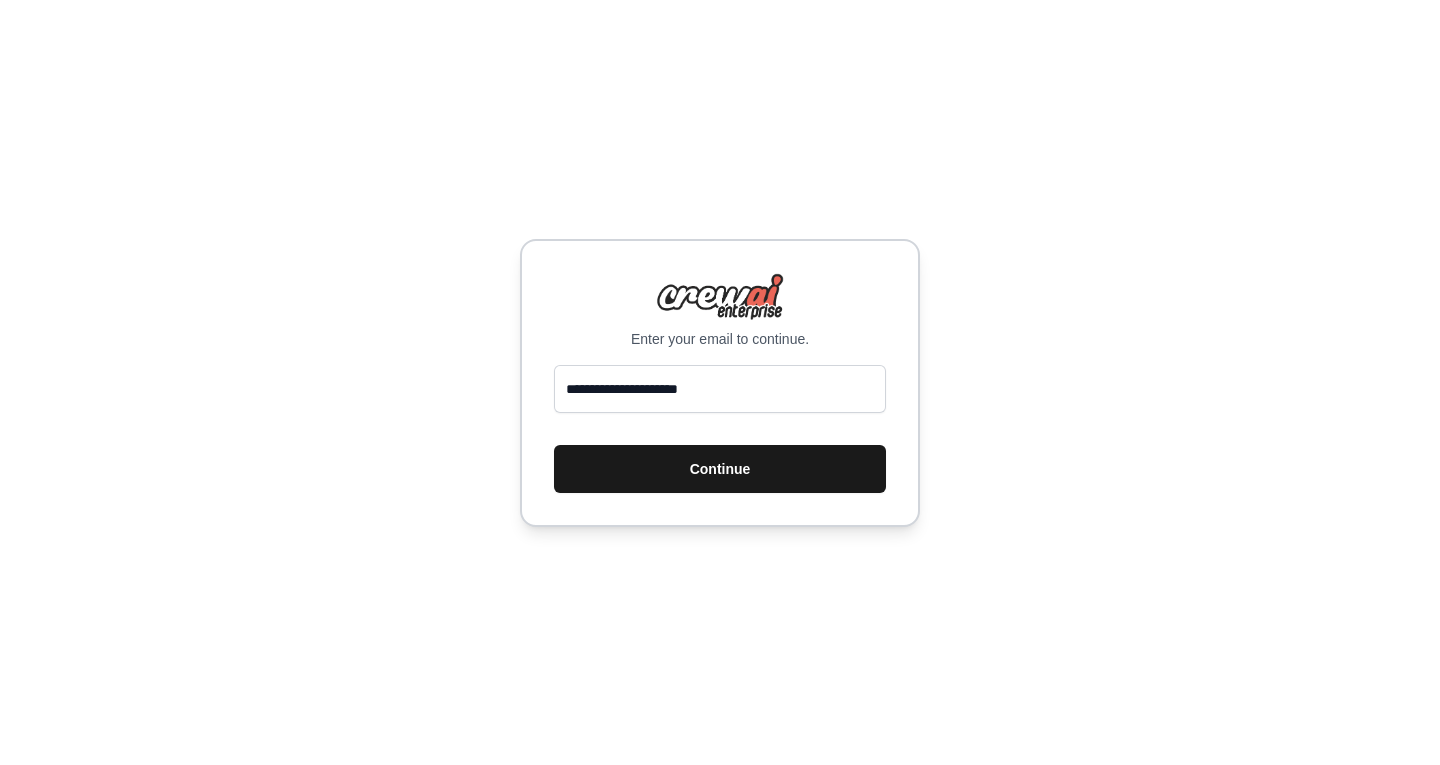 click on "Continue" at bounding box center [720, 469] 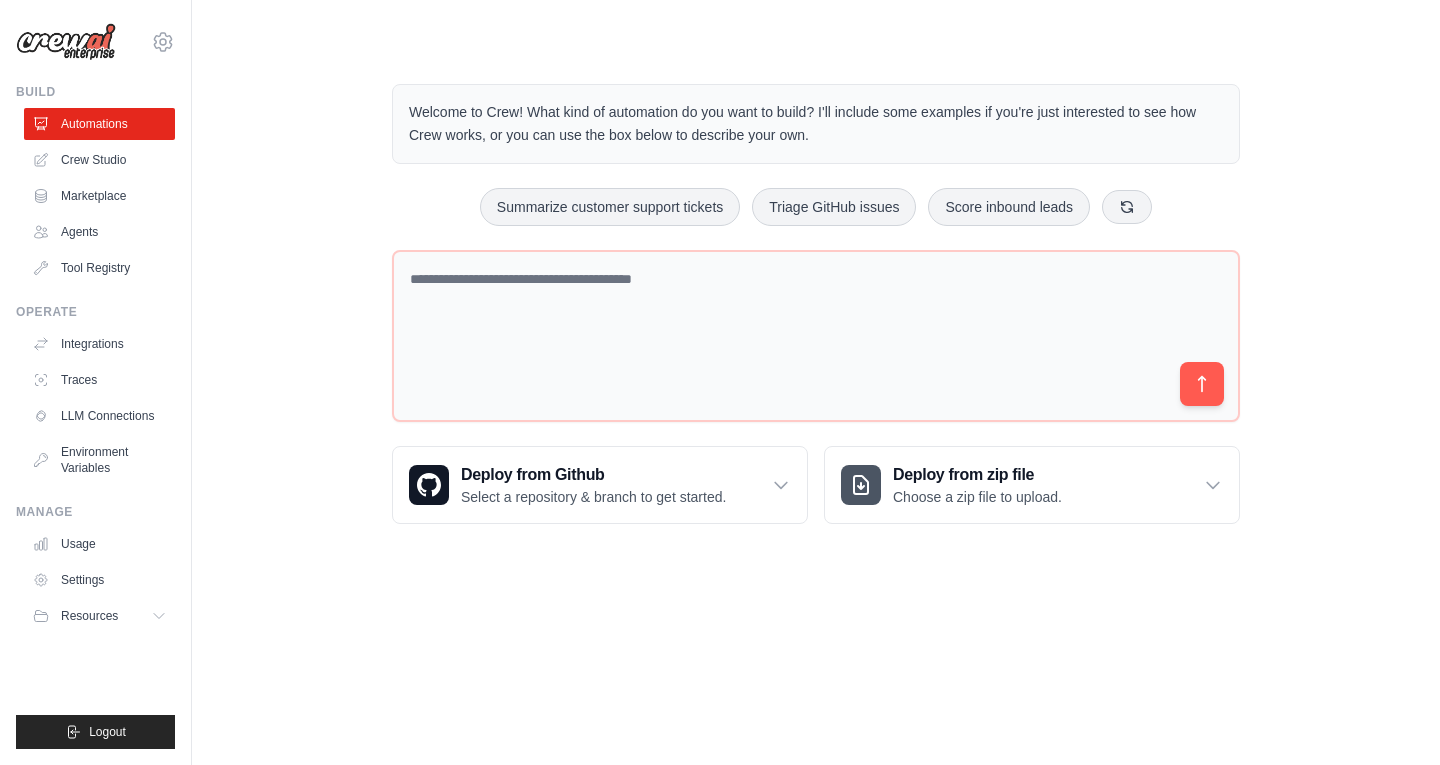 scroll, scrollTop: 0, scrollLeft: 0, axis: both 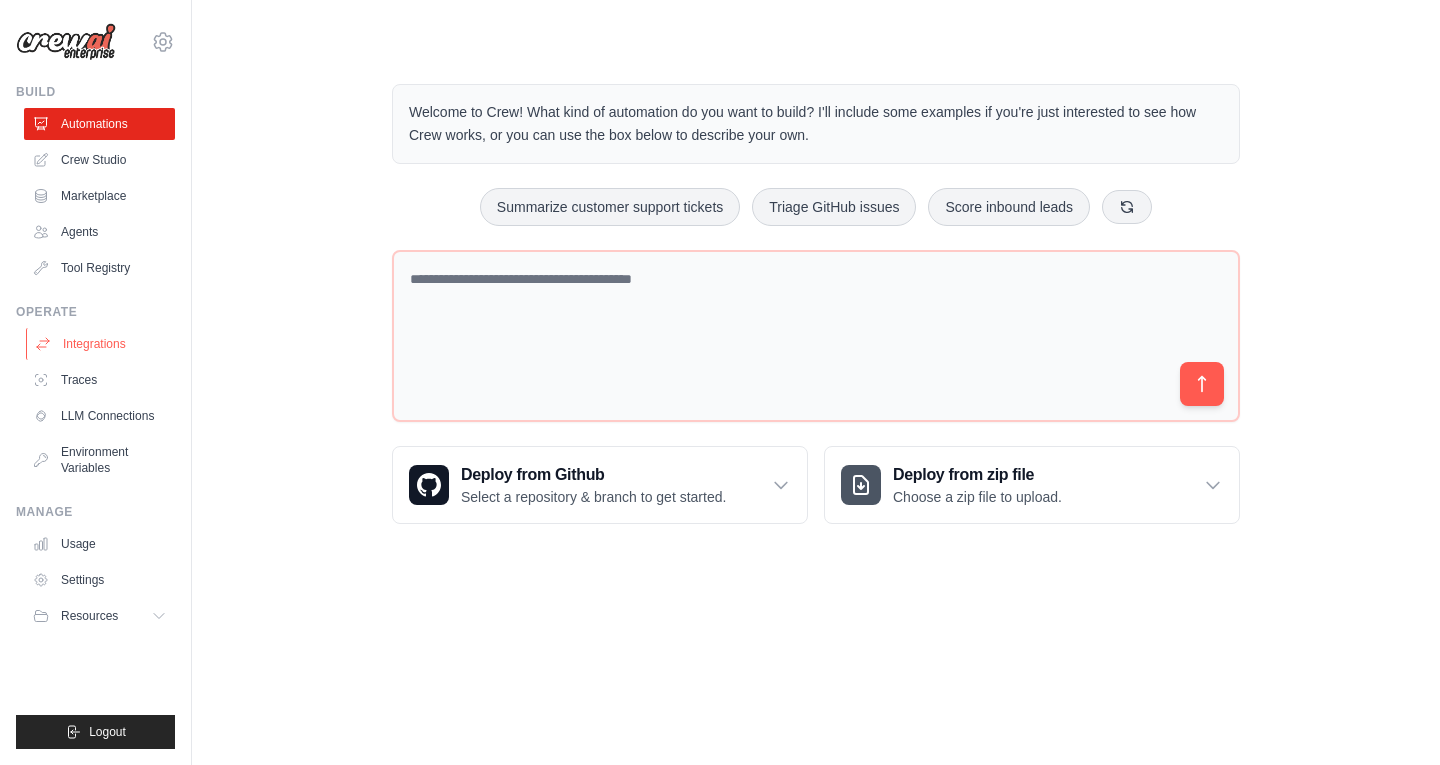 click on "Integrations" at bounding box center [101, 344] 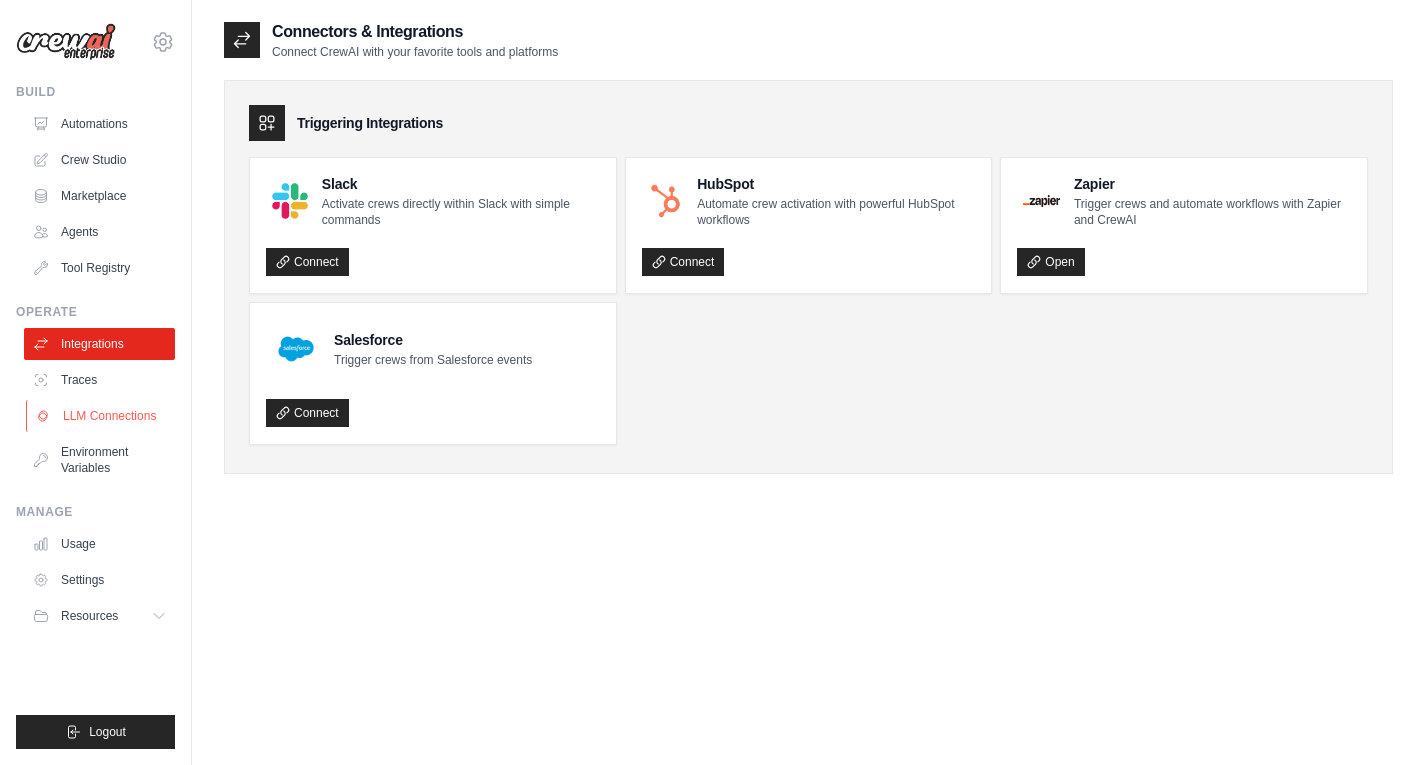 click on "LLM Connections" at bounding box center (101, 416) 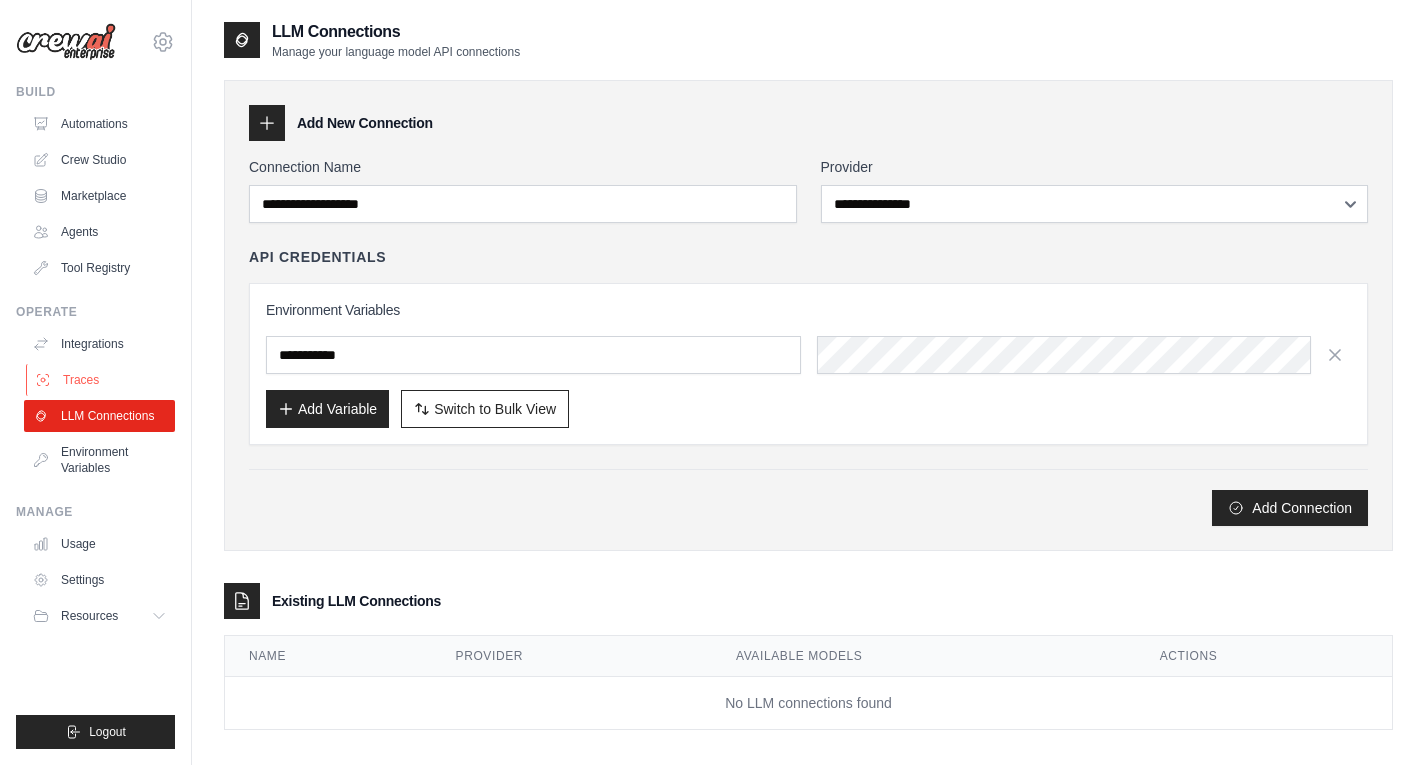 click on "Traces" at bounding box center (101, 380) 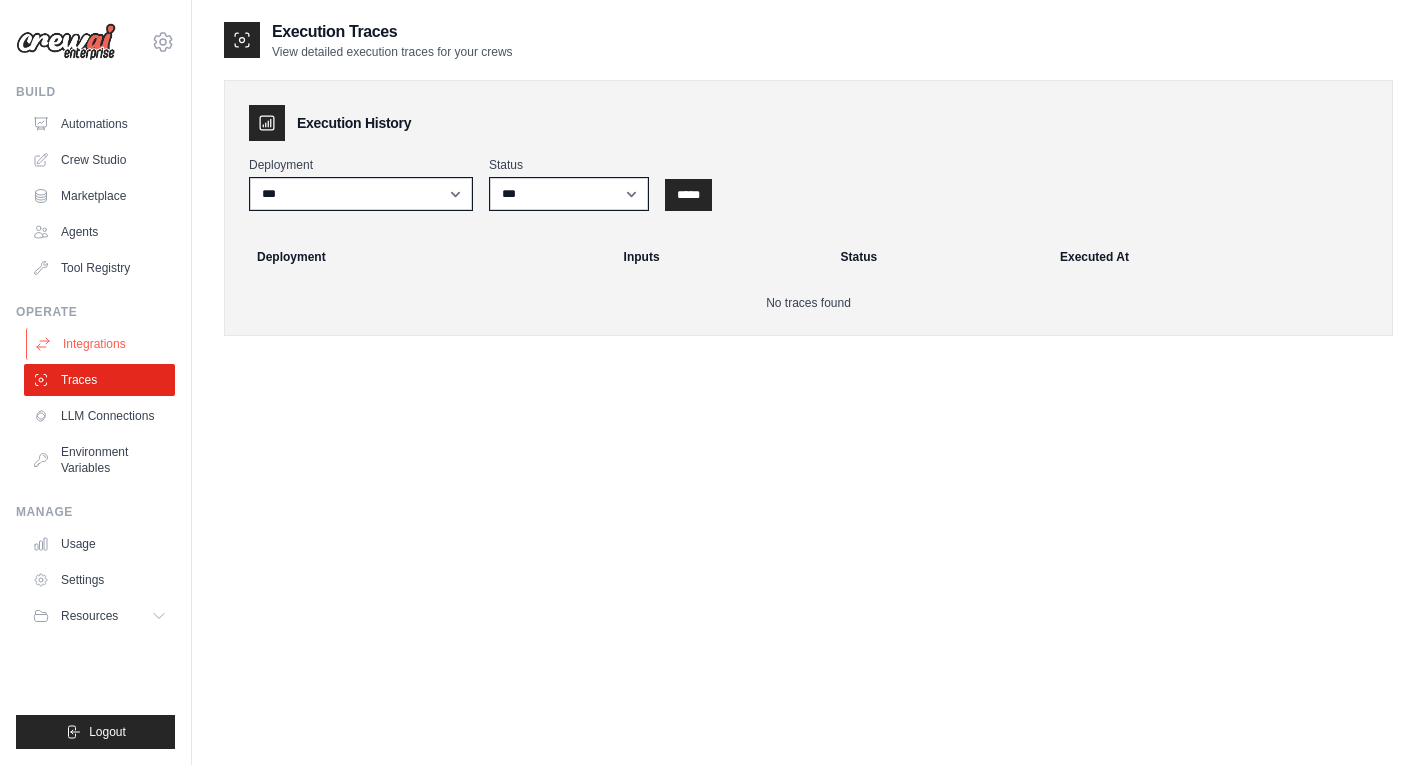 click on "Integrations" at bounding box center (101, 344) 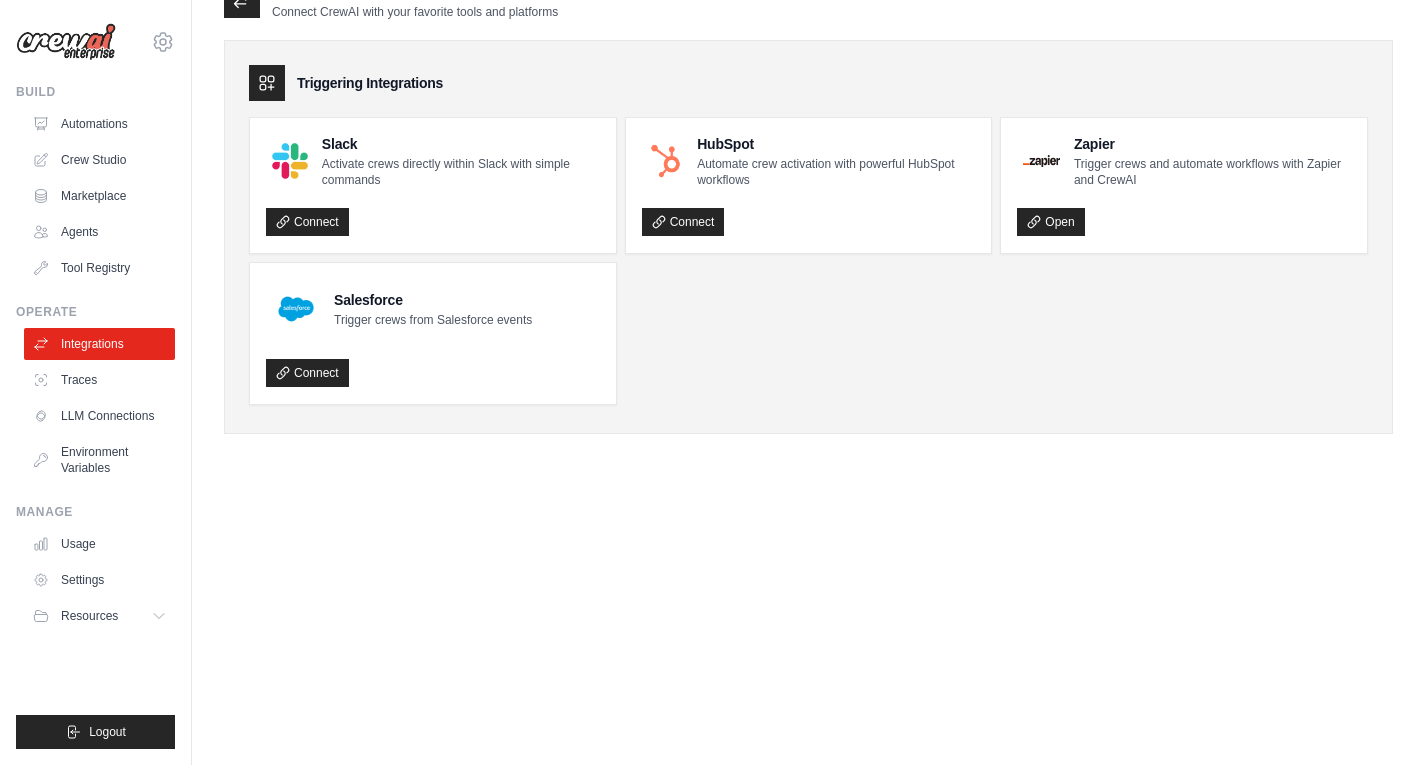 scroll, scrollTop: 0, scrollLeft: 0, axis: both 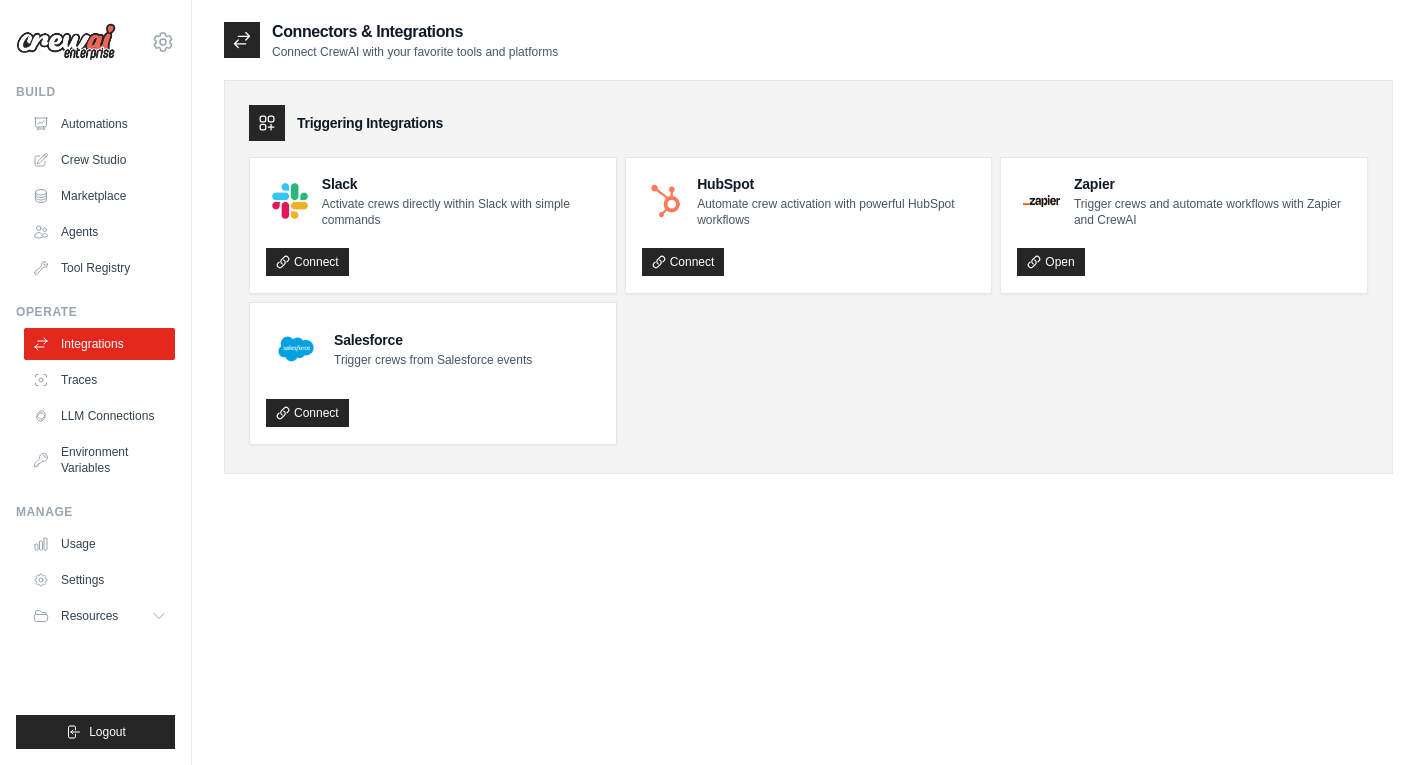 click 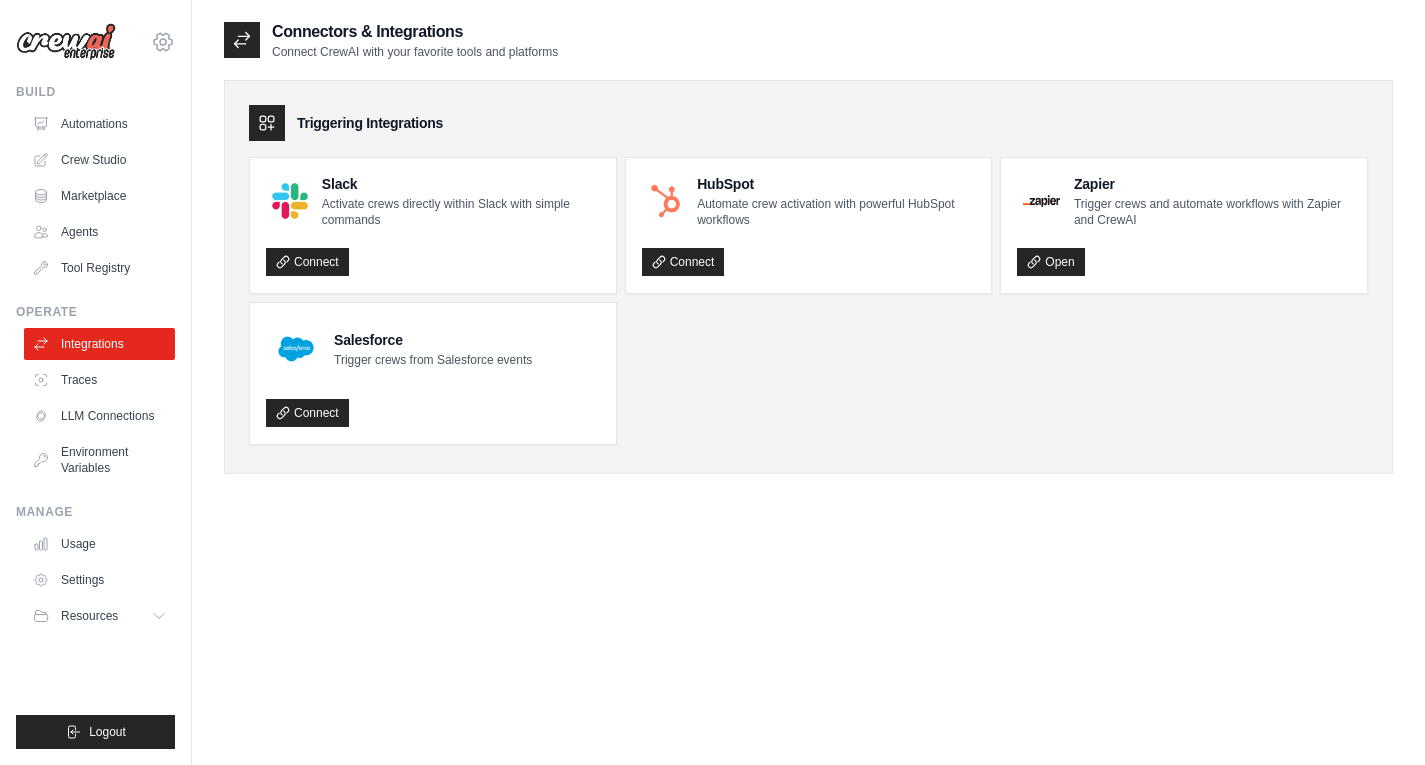 click 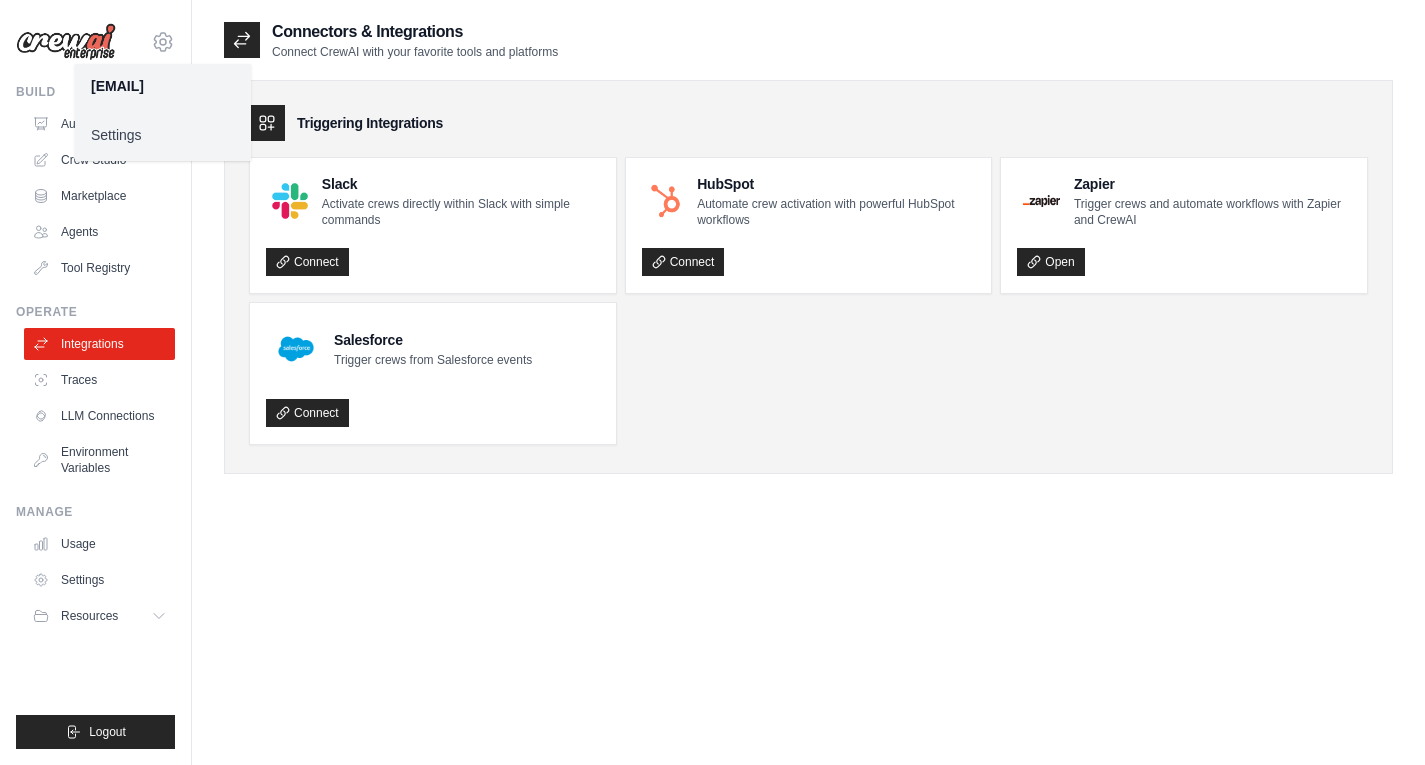 click on "Settings" at bounding box center (163, 135) 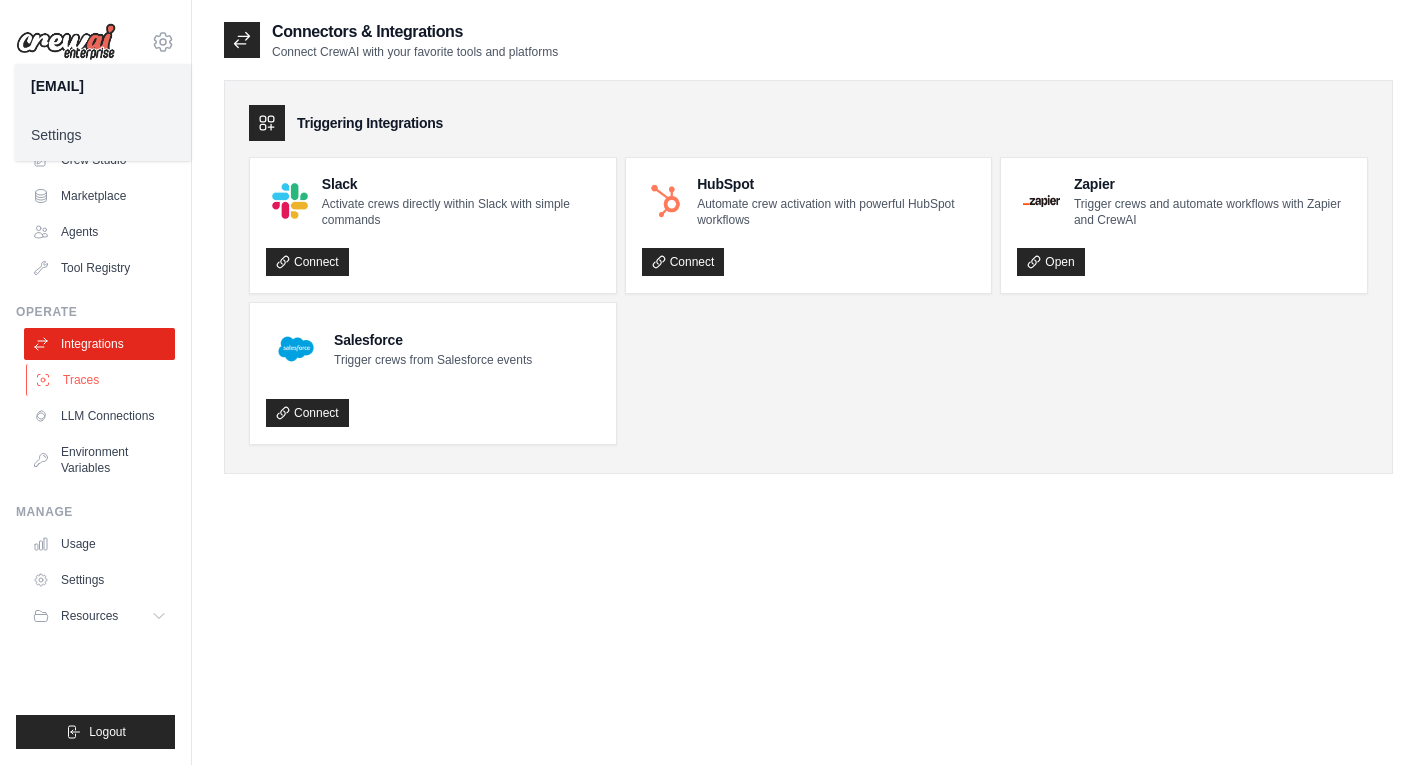 click on "Traces" at bounding box center (101, 380) 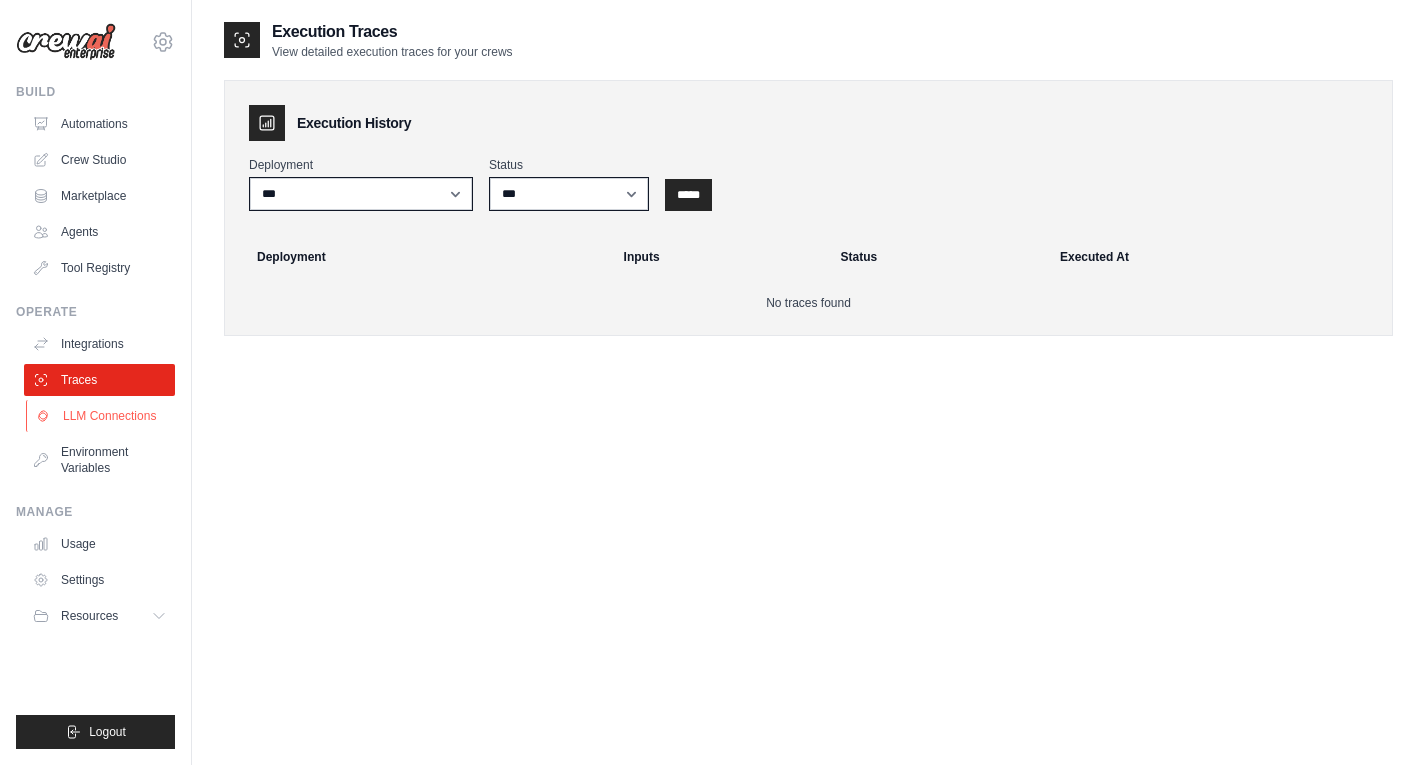 click on "LLM Connections" at bounding box center (101, 416) 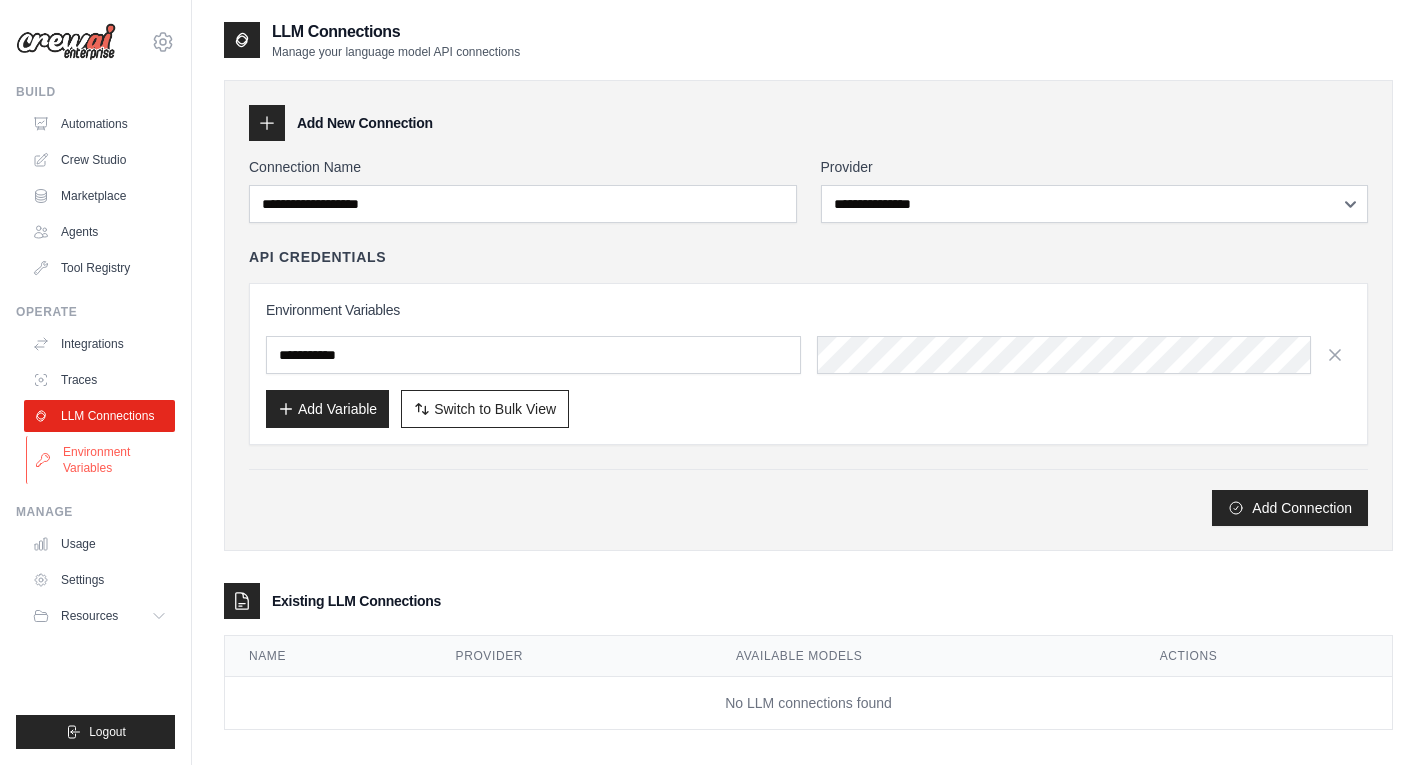 click on "Environment Variables" at bounding box center (101, 460) 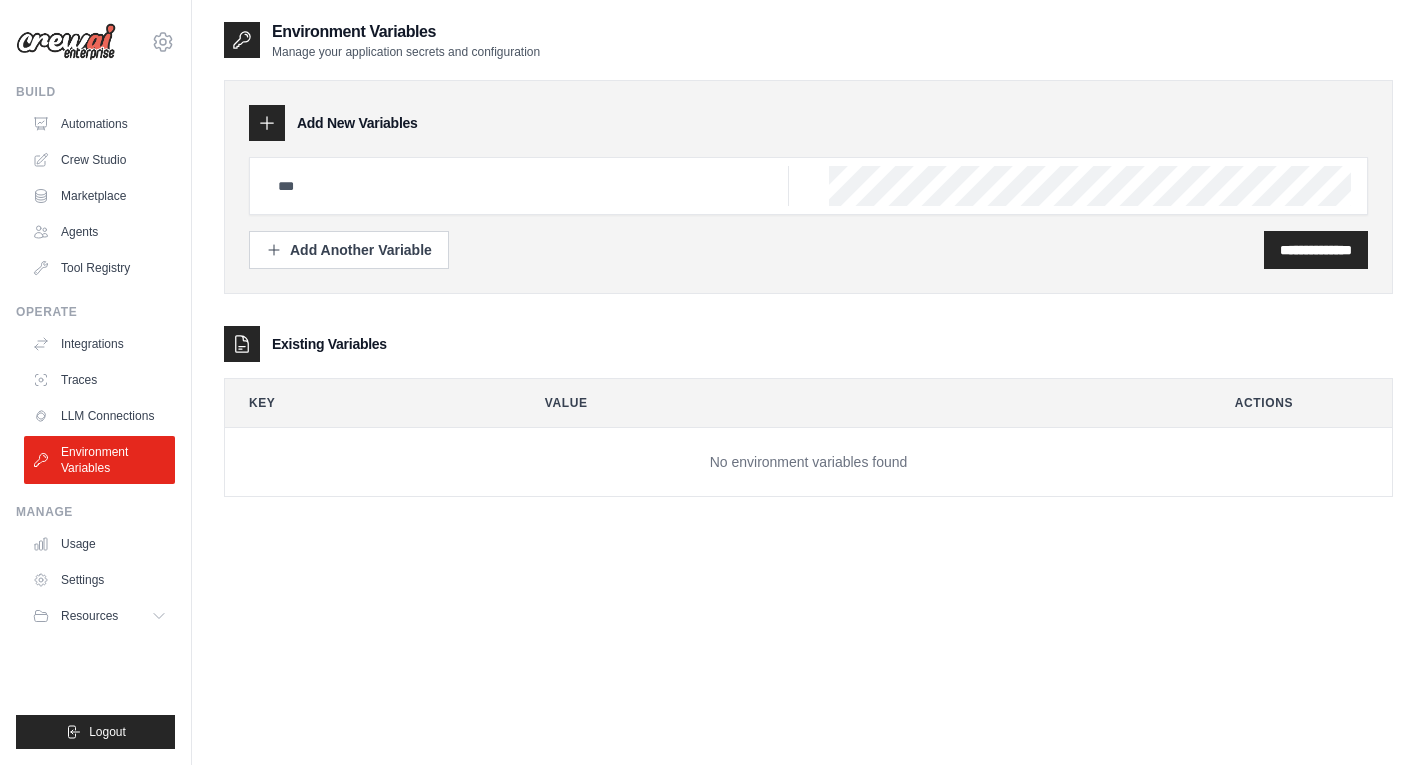 click on "Manage" at bounding box center (95, 512) 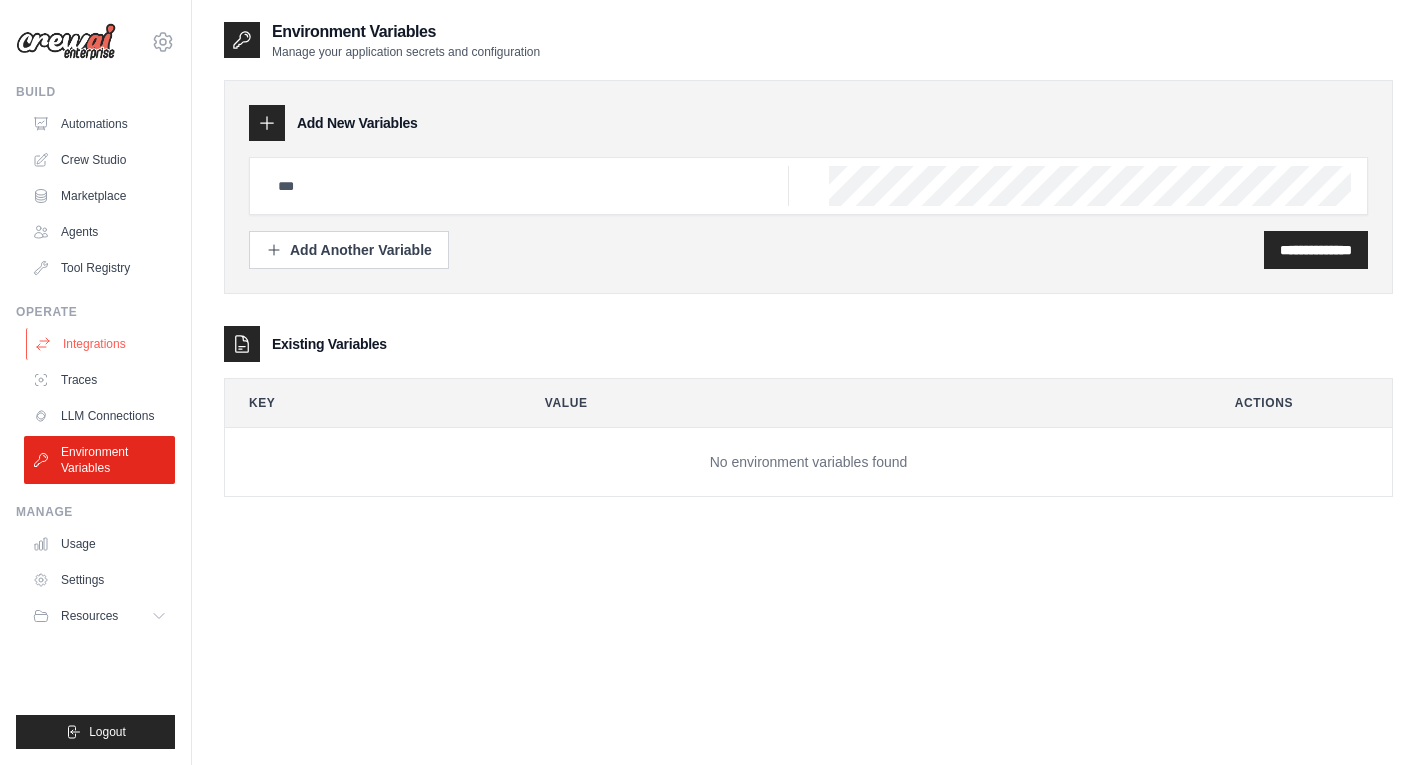 click on "Integrations" at bounding box center (101, 344) 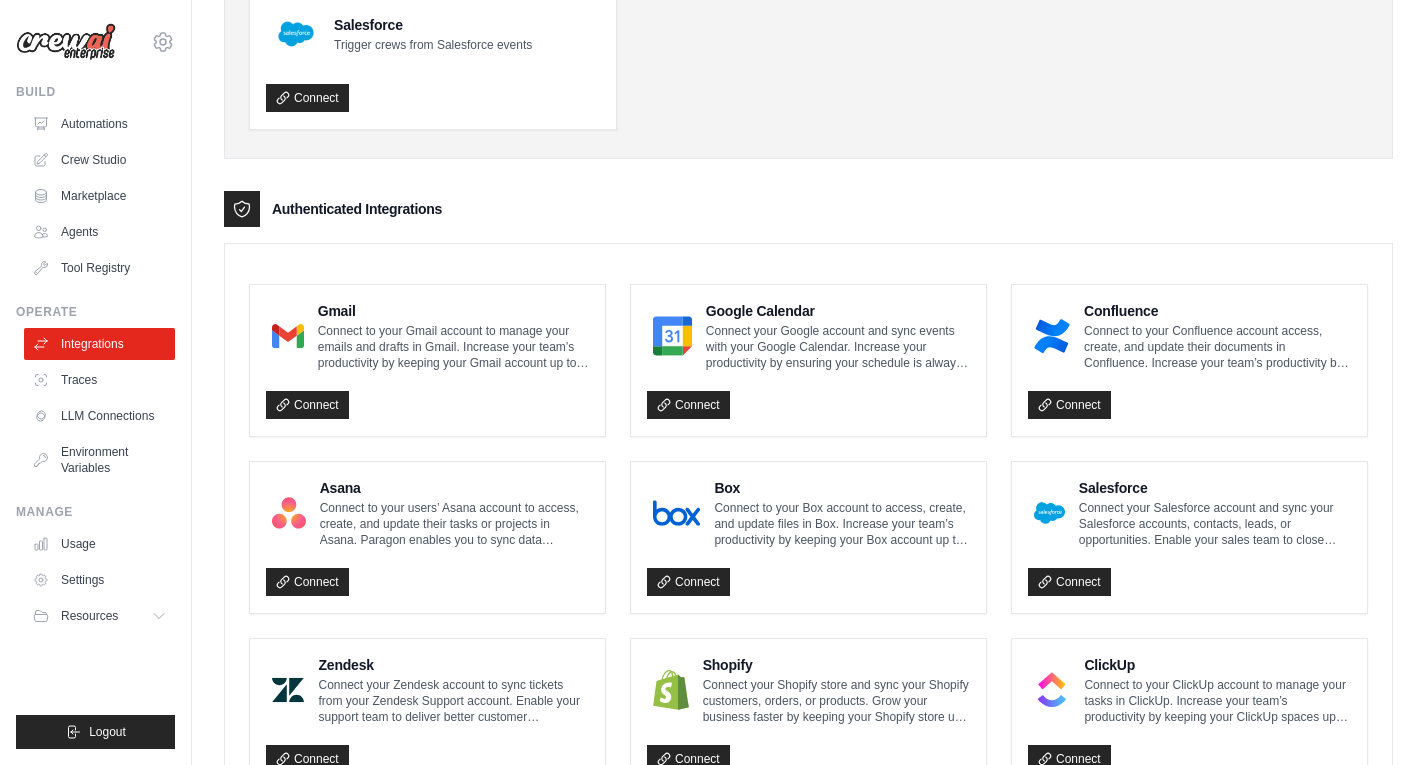 scroll, scrollTop: 317, scrollLeft: 0, axis: vertical 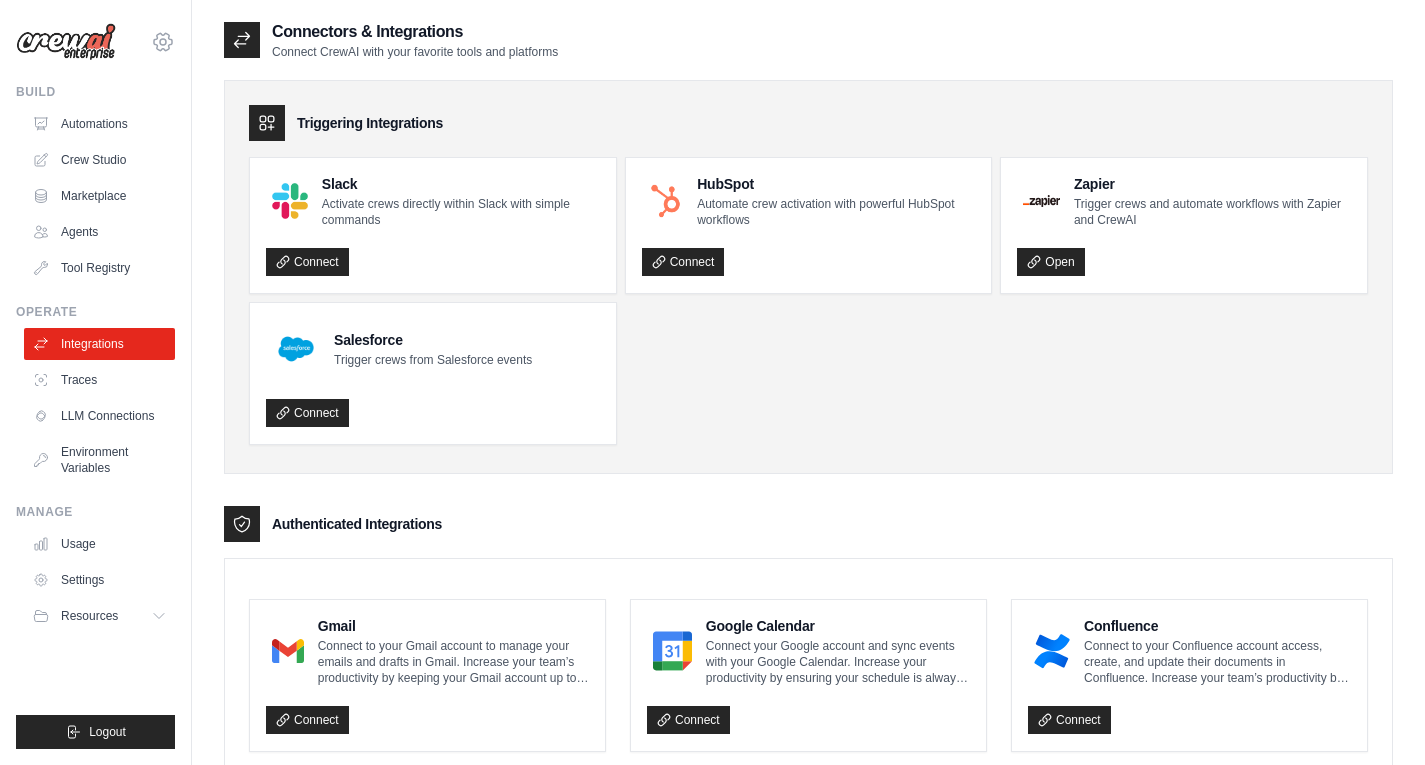 click 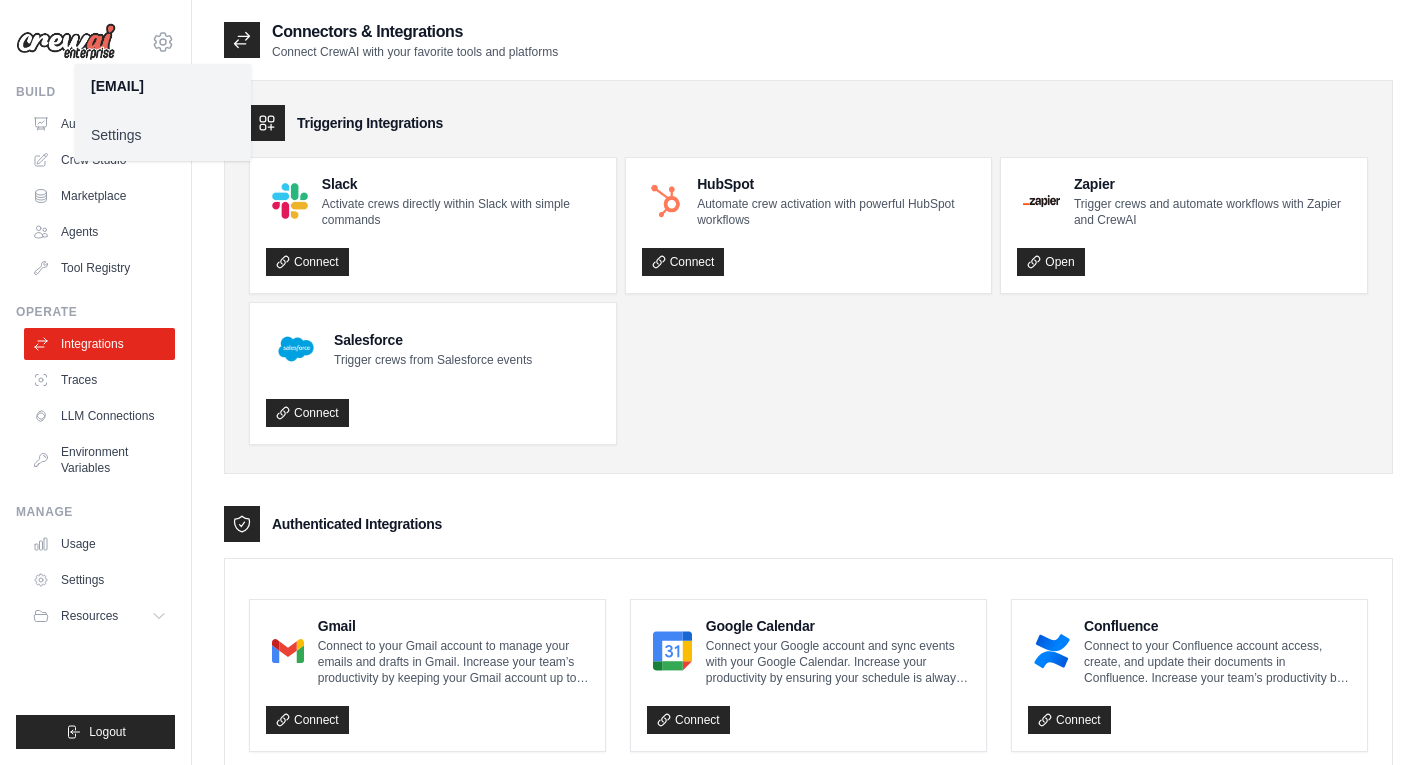 click on "Settings" at bounding box center (163, 135) 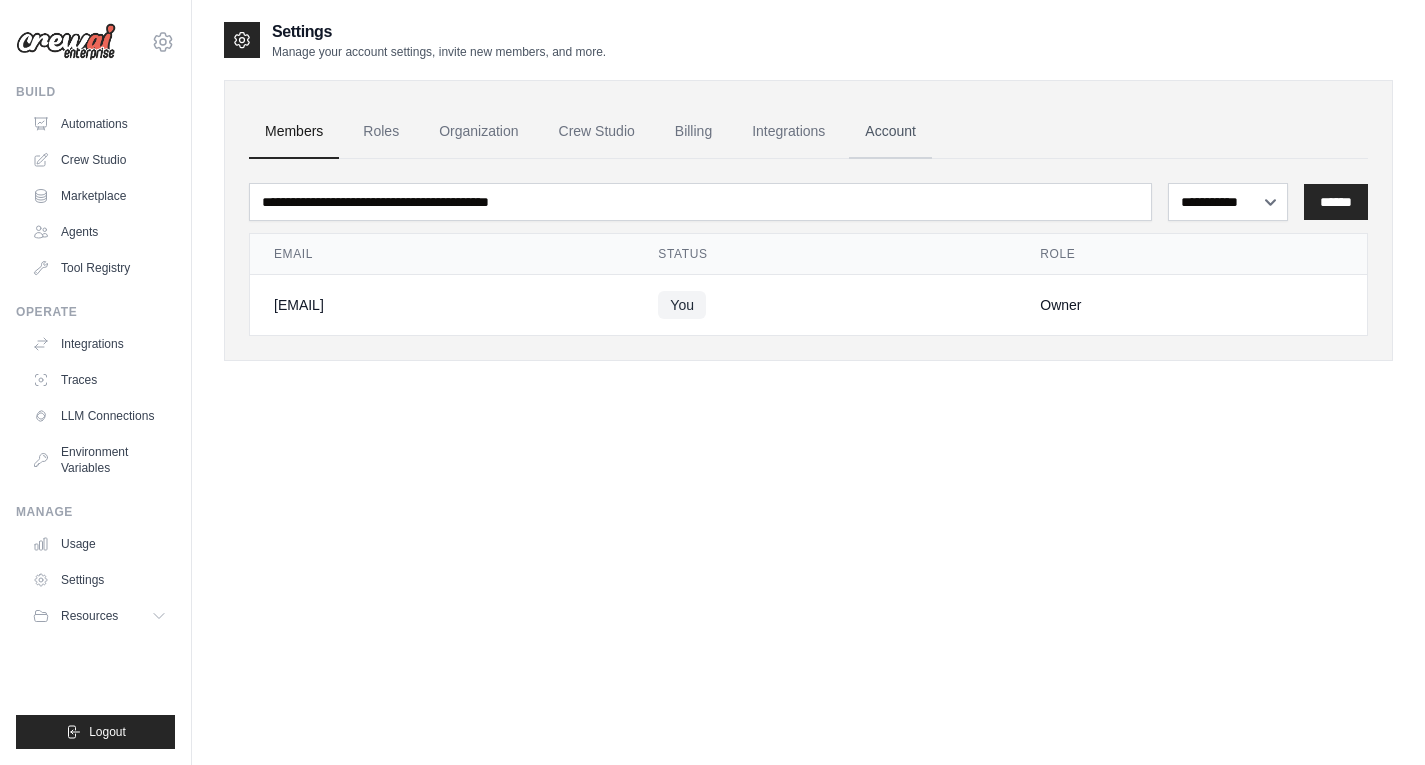 click on "Account" at bounding box center [890, 132] 